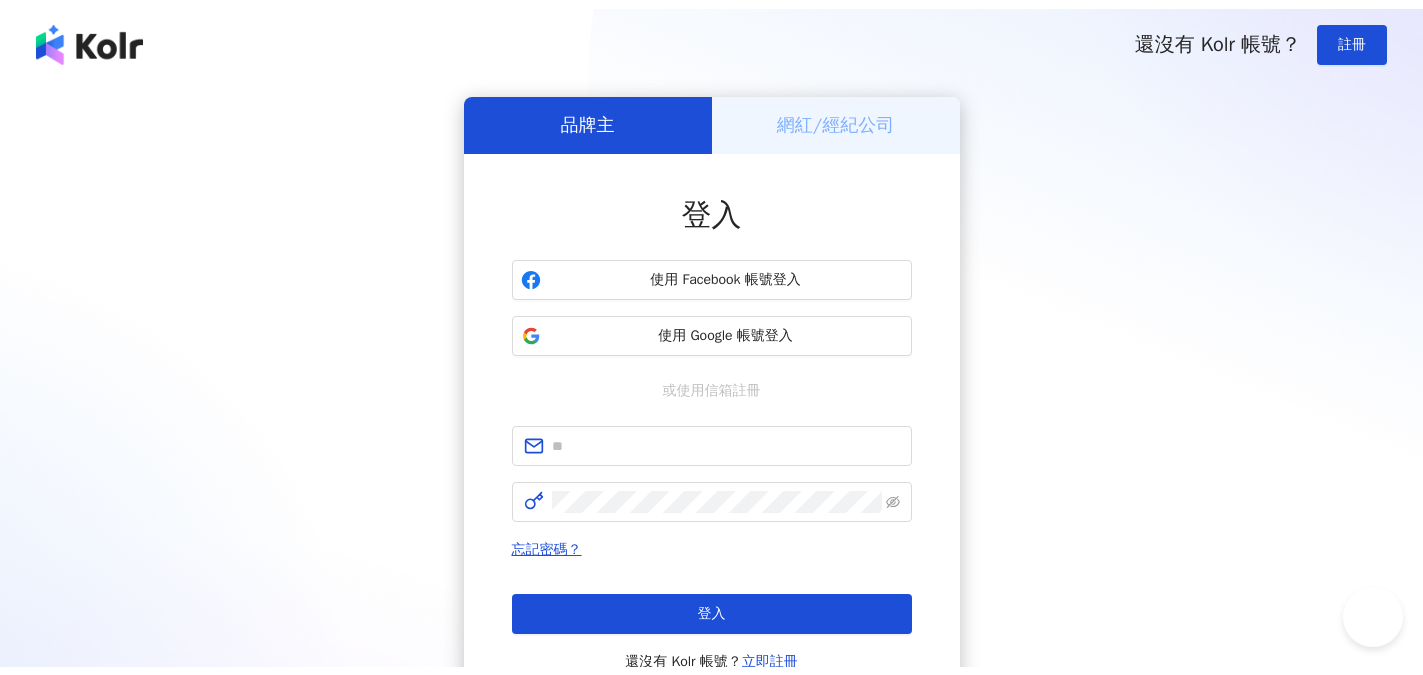 scroll, scrollTop: 0, scrollLeft: 0, axis: both 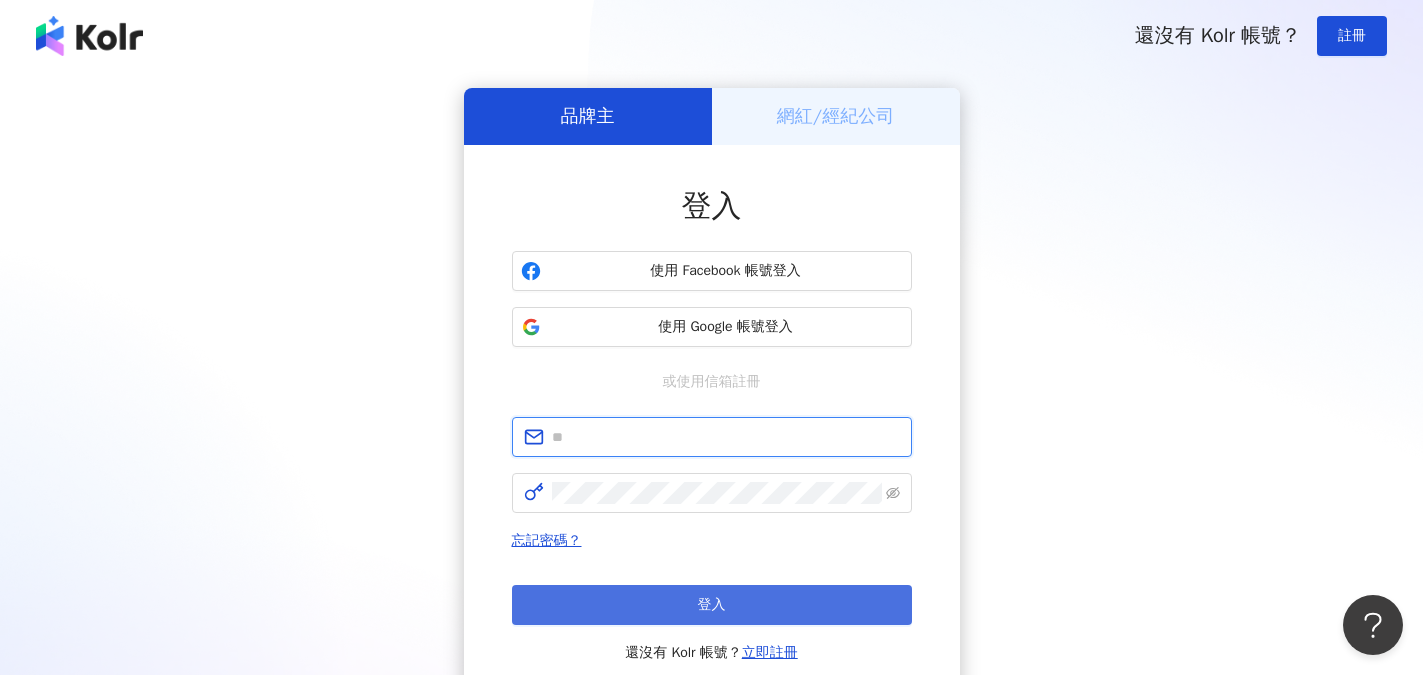 type on "**********" 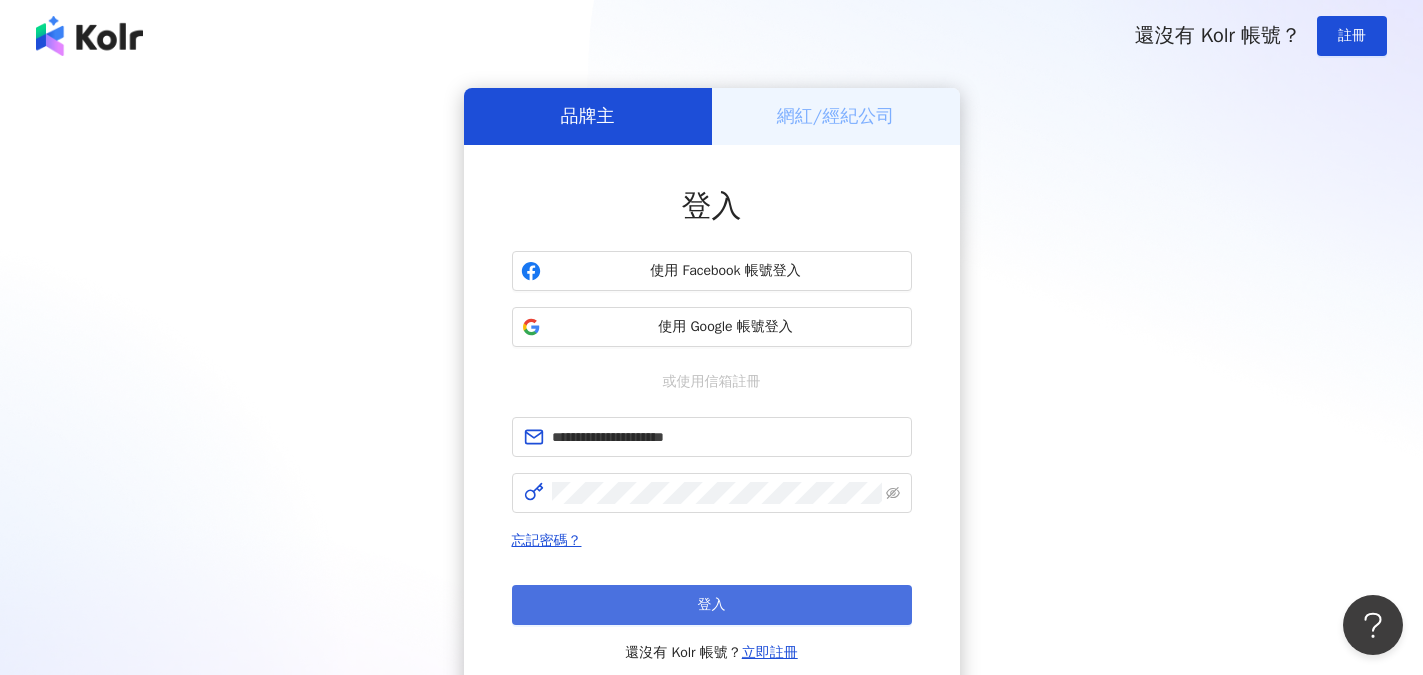 click on "登入" at bounding box center (712, 605) 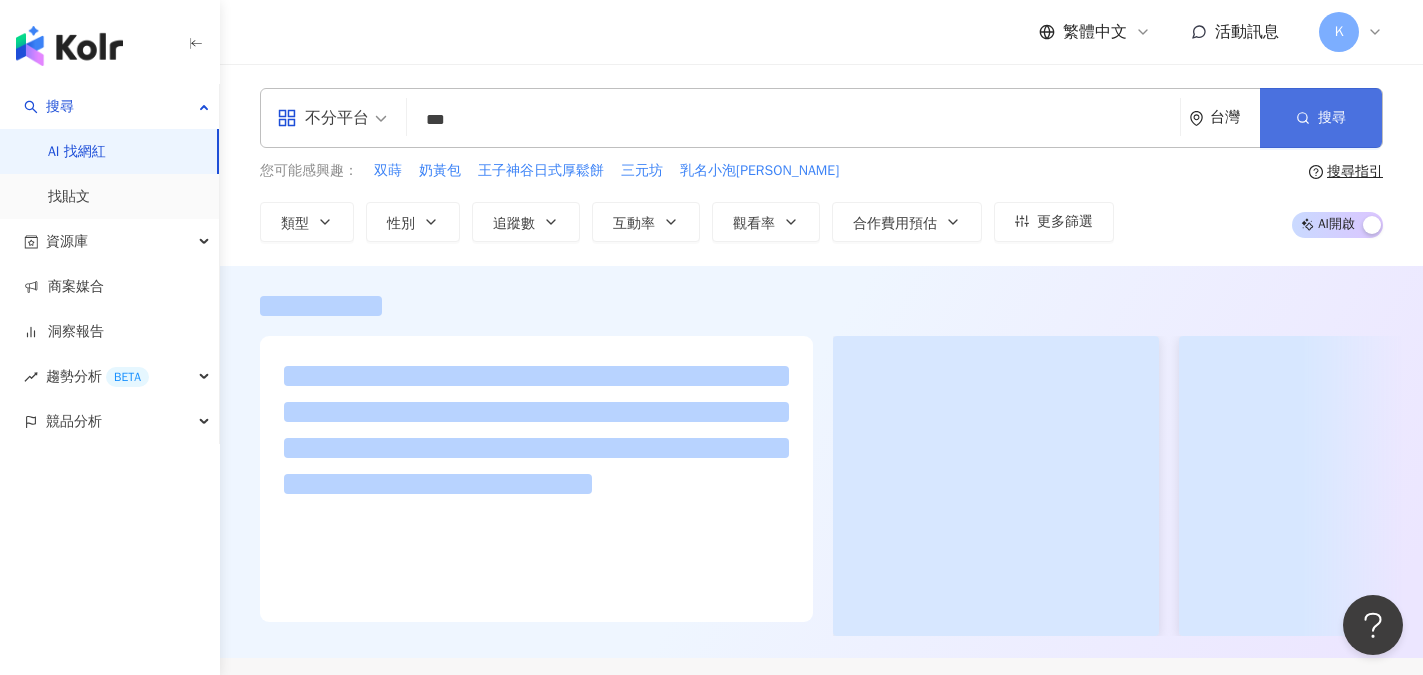 type on "**" 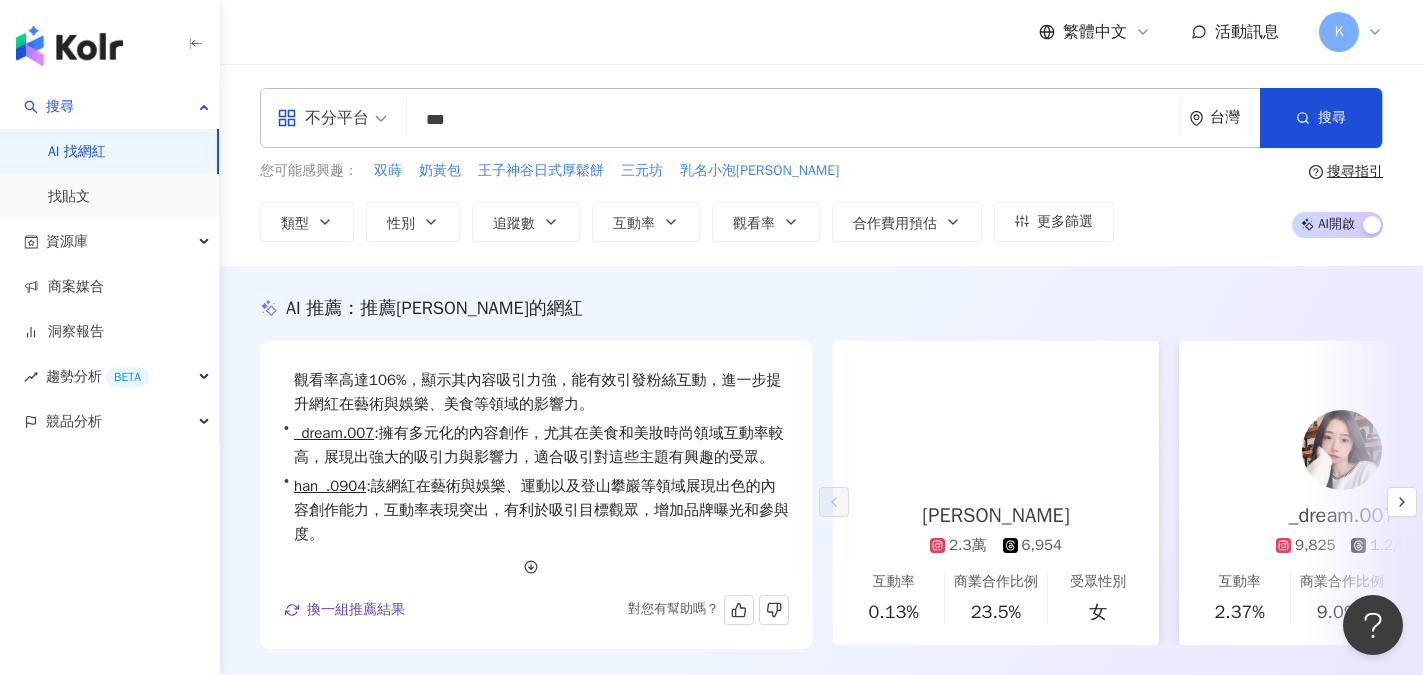 scroll, scrollTop: 49, scrollLeft: 0, axis: vertical 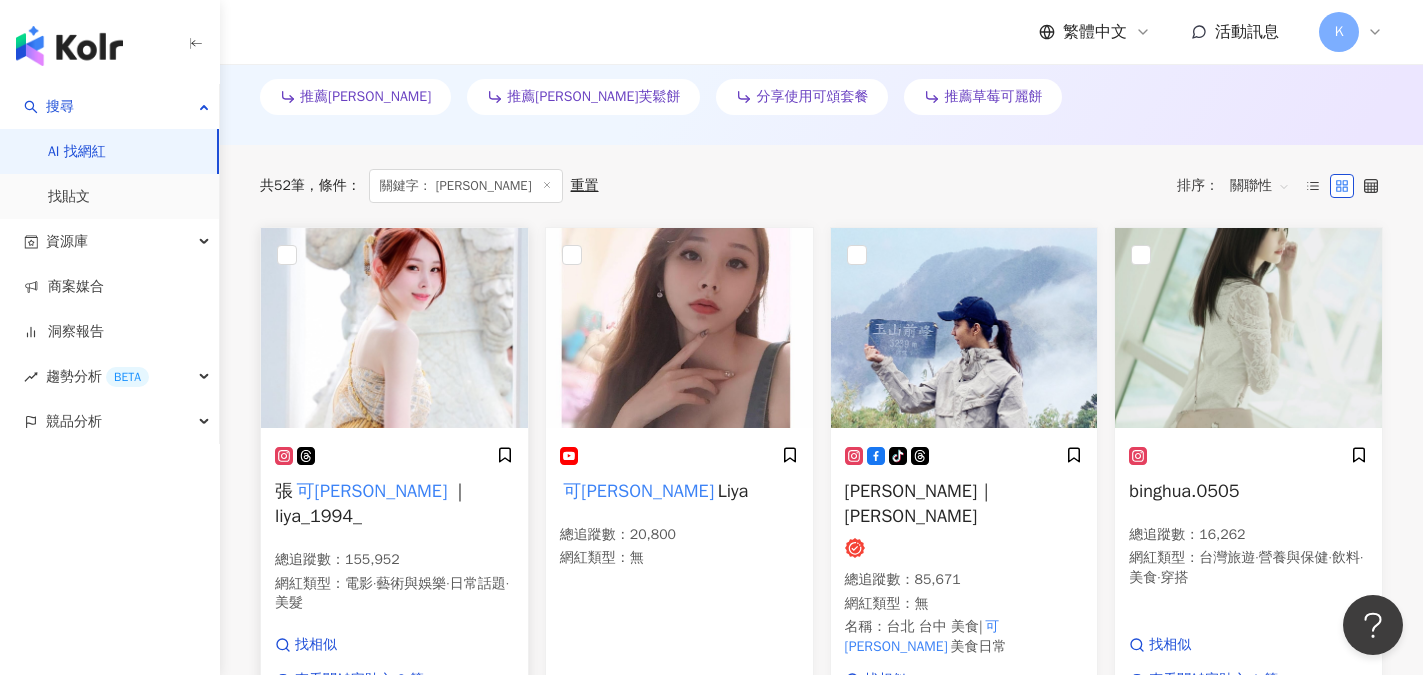click on "｜liya_1994_" at bounding box center [372, 503] 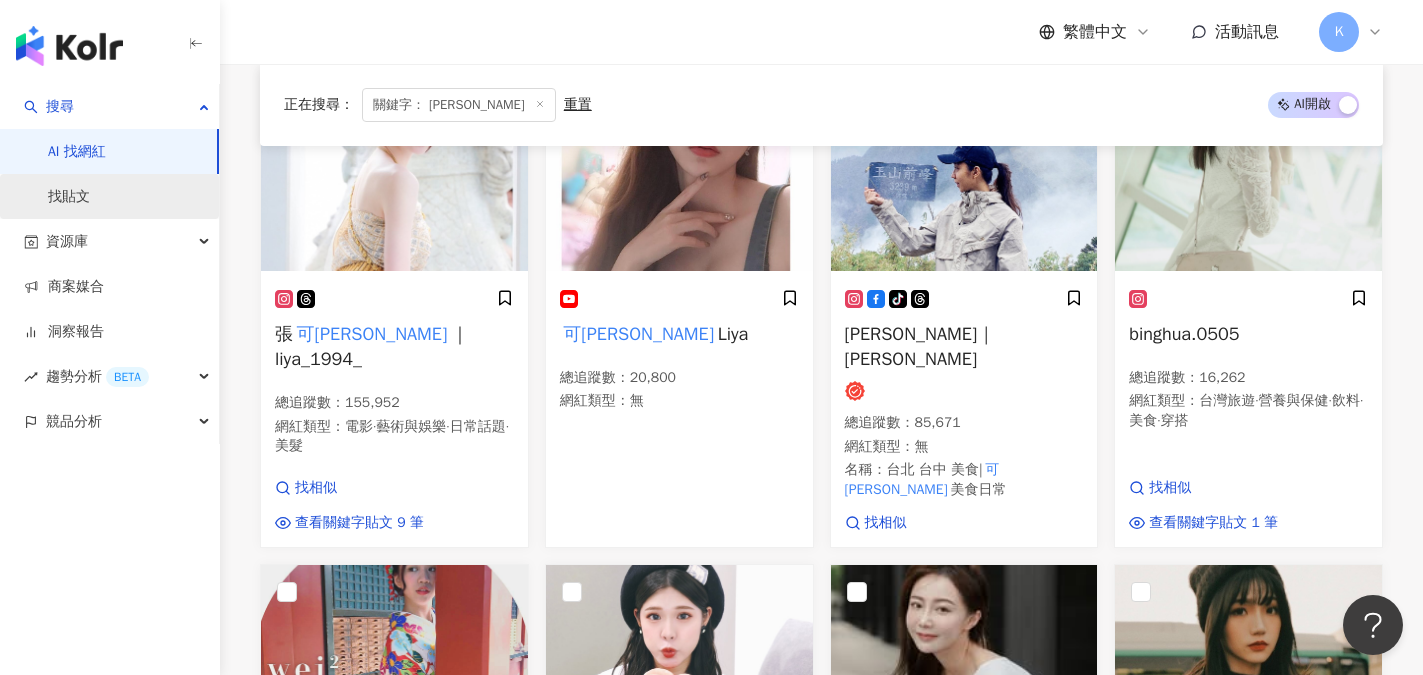 scroll, scrollTop: 700, scrollLeft: 0, axis: vertical 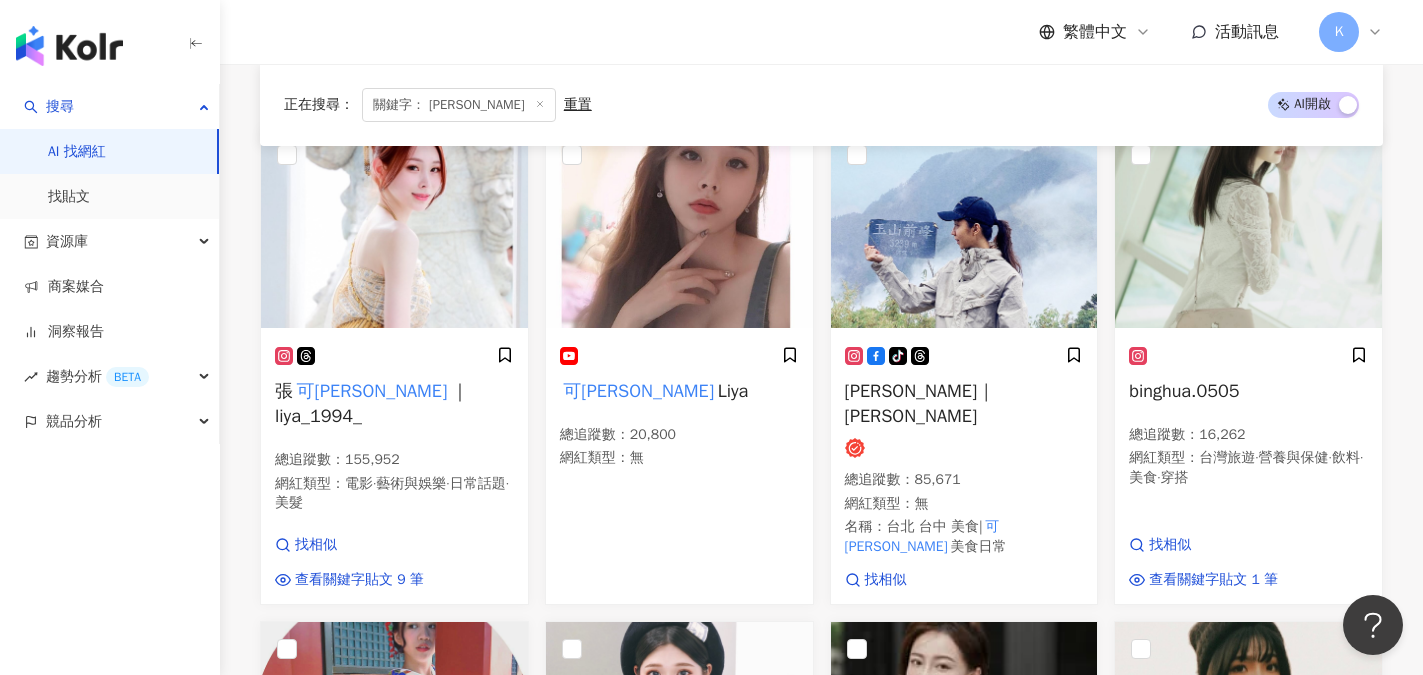 click on "AI 找網紅" at bounding box center [77, 152] 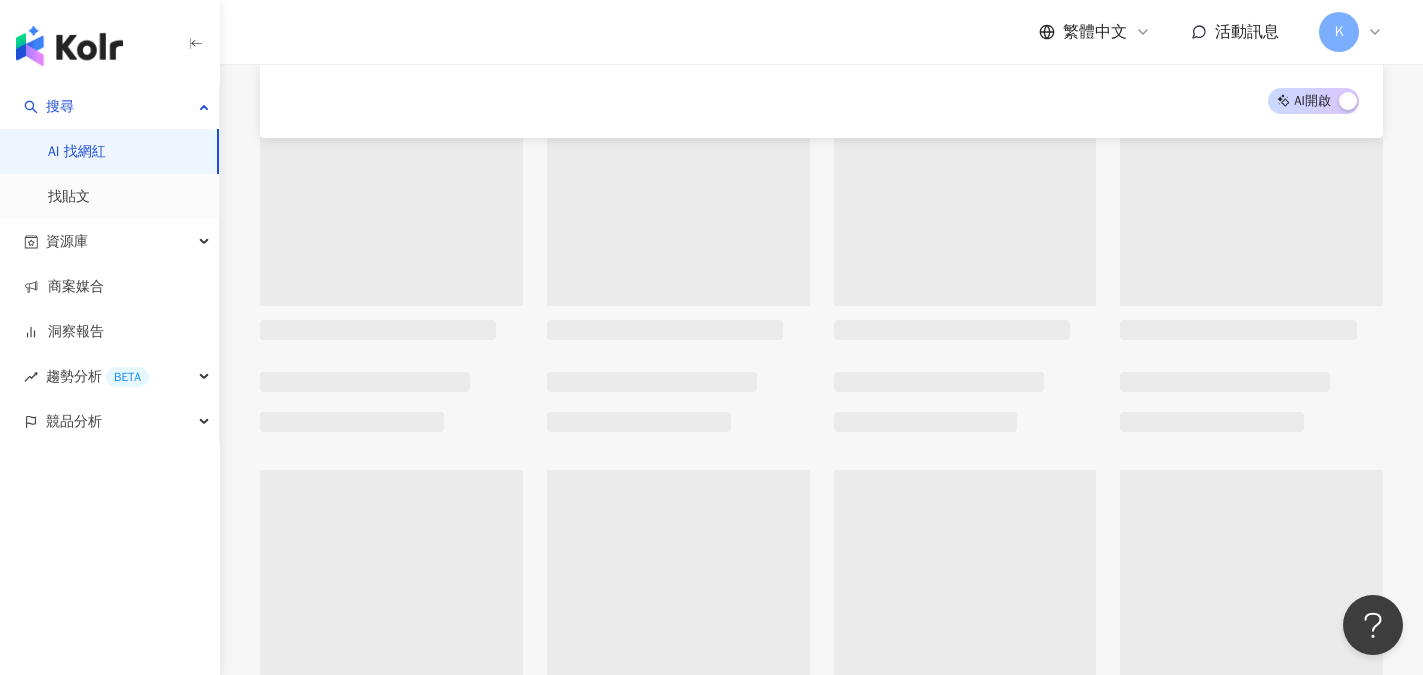 scroll, scrollTop: 0, scrollLeft: 0, axis: both 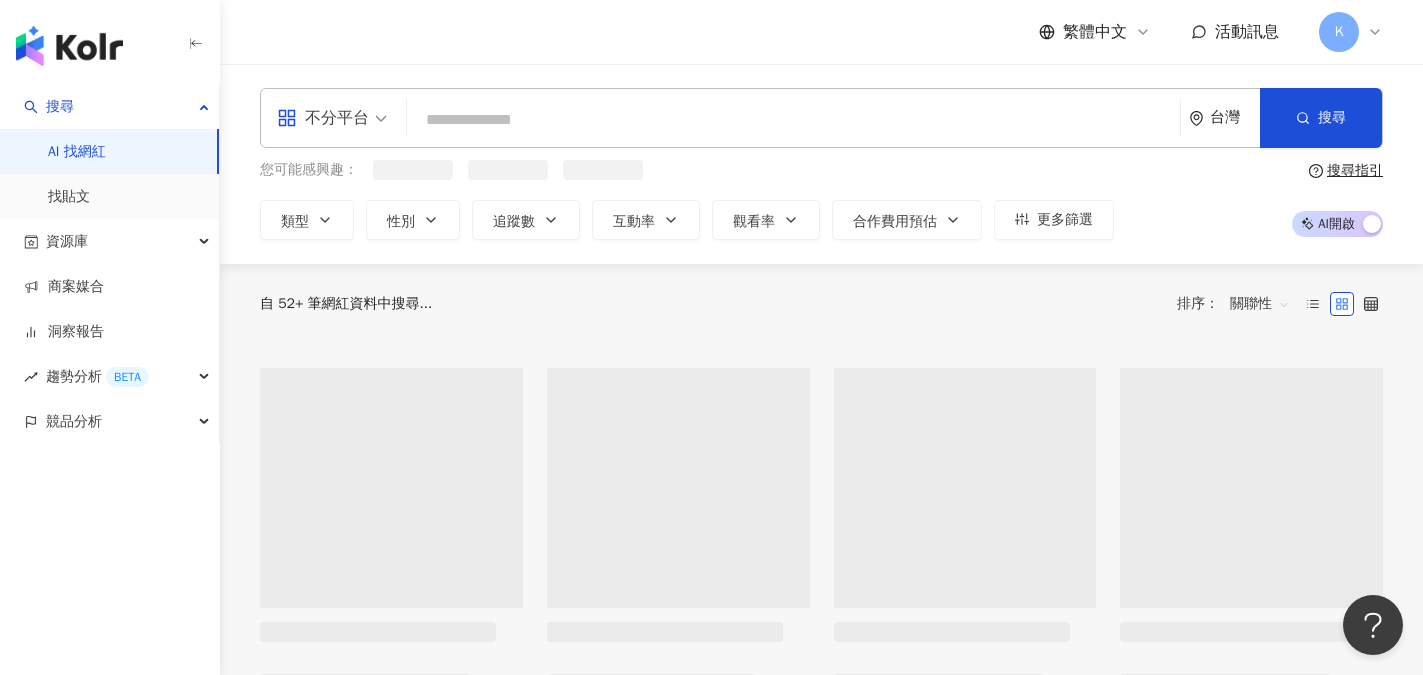 click at bounding box center (793, 120) 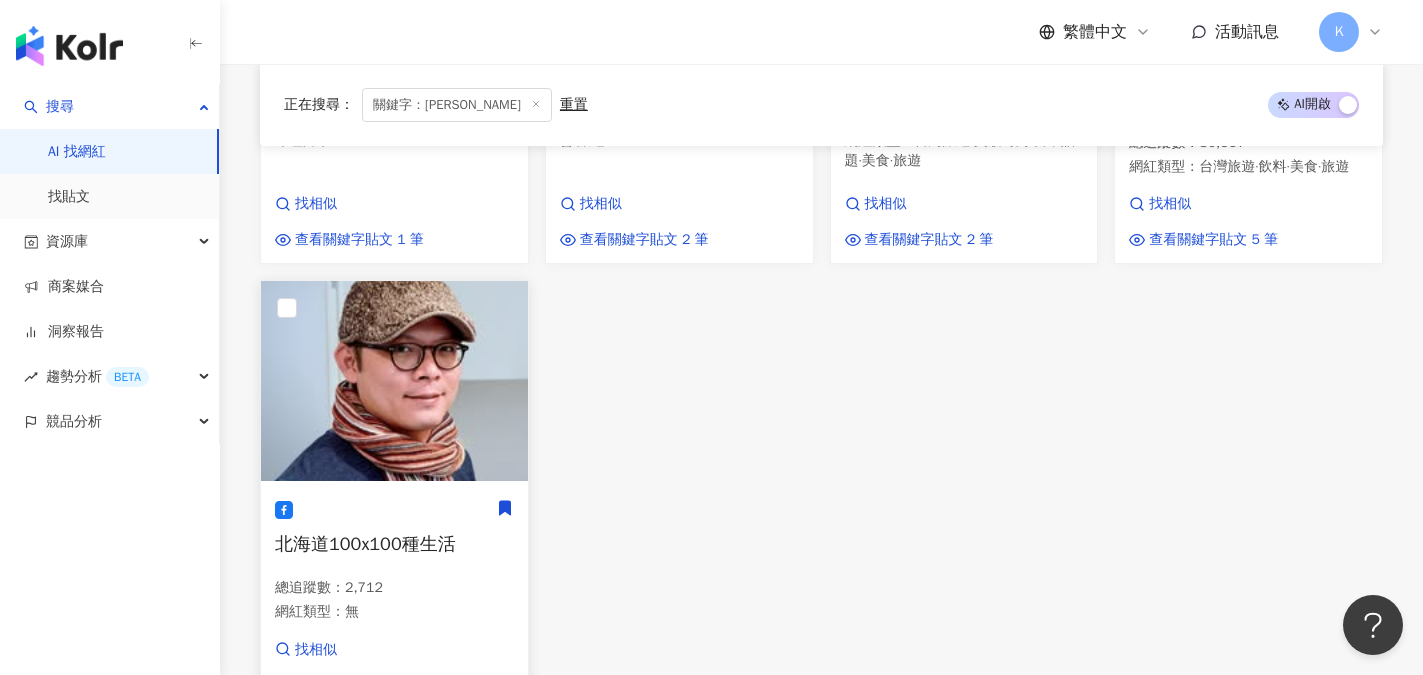 scroll, scrollTop: 600, scrollLeft: 0, axis: vertical 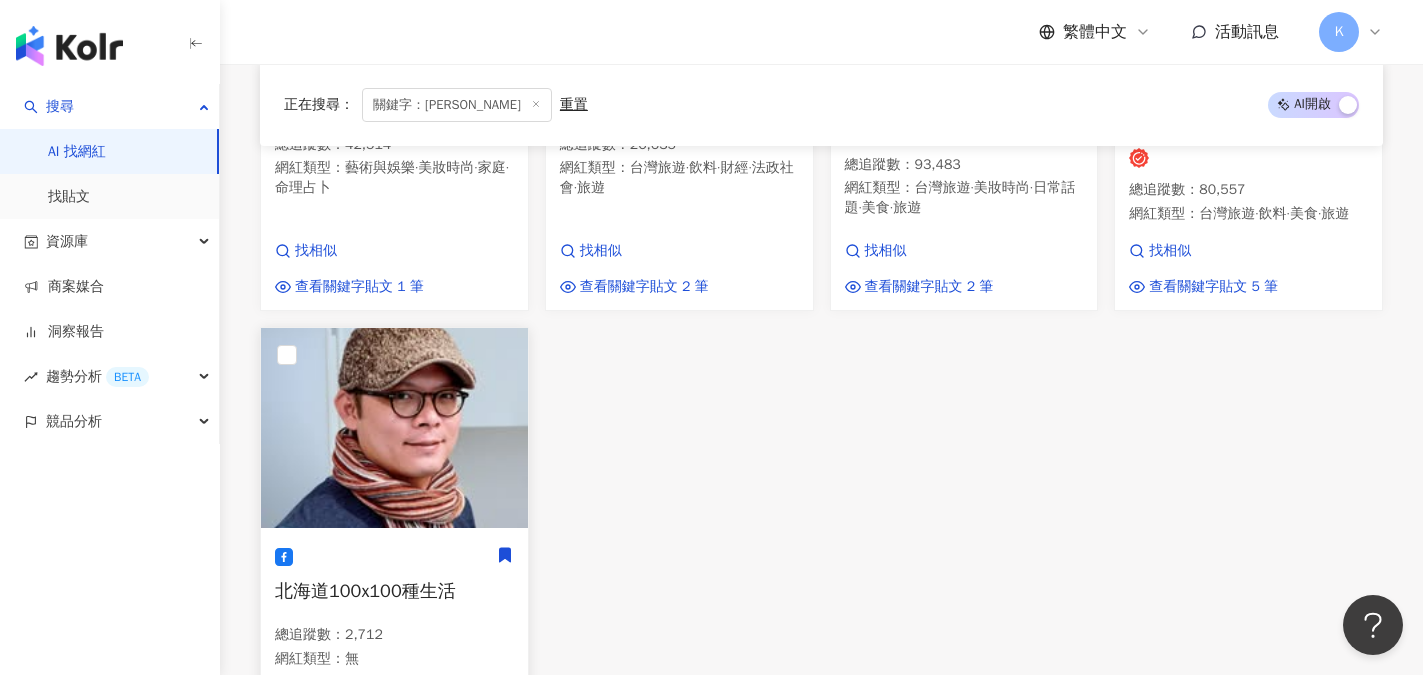 type on "***" 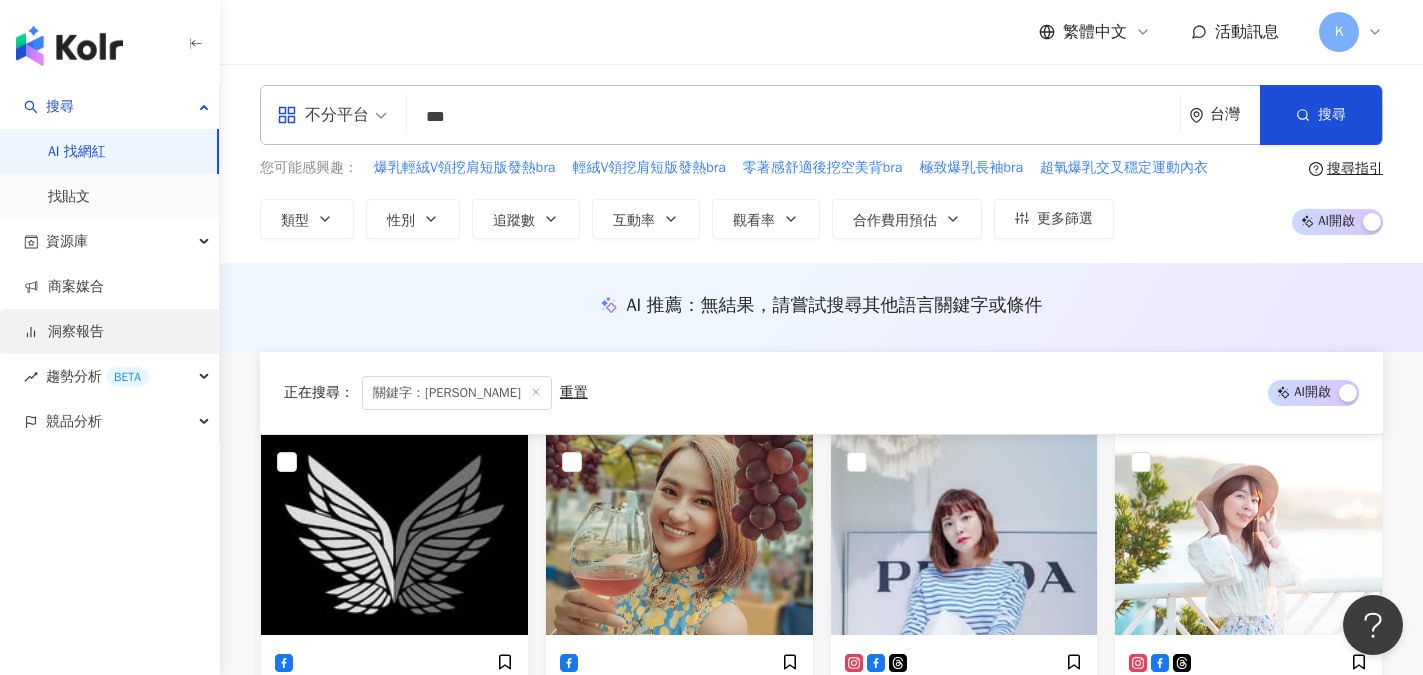 scroll, scrollTop: 0, scrollLeft: 0, axis: both 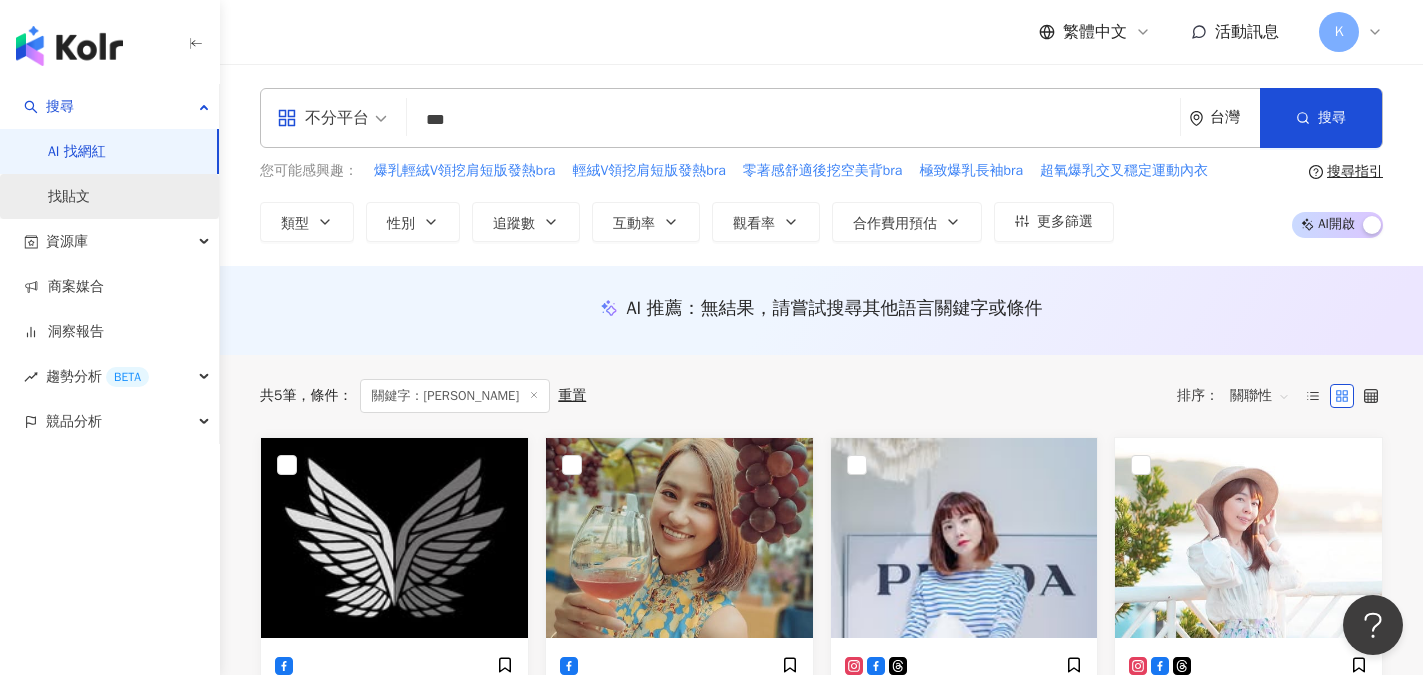 click on "找貼文" at bounding box center (69, 197) 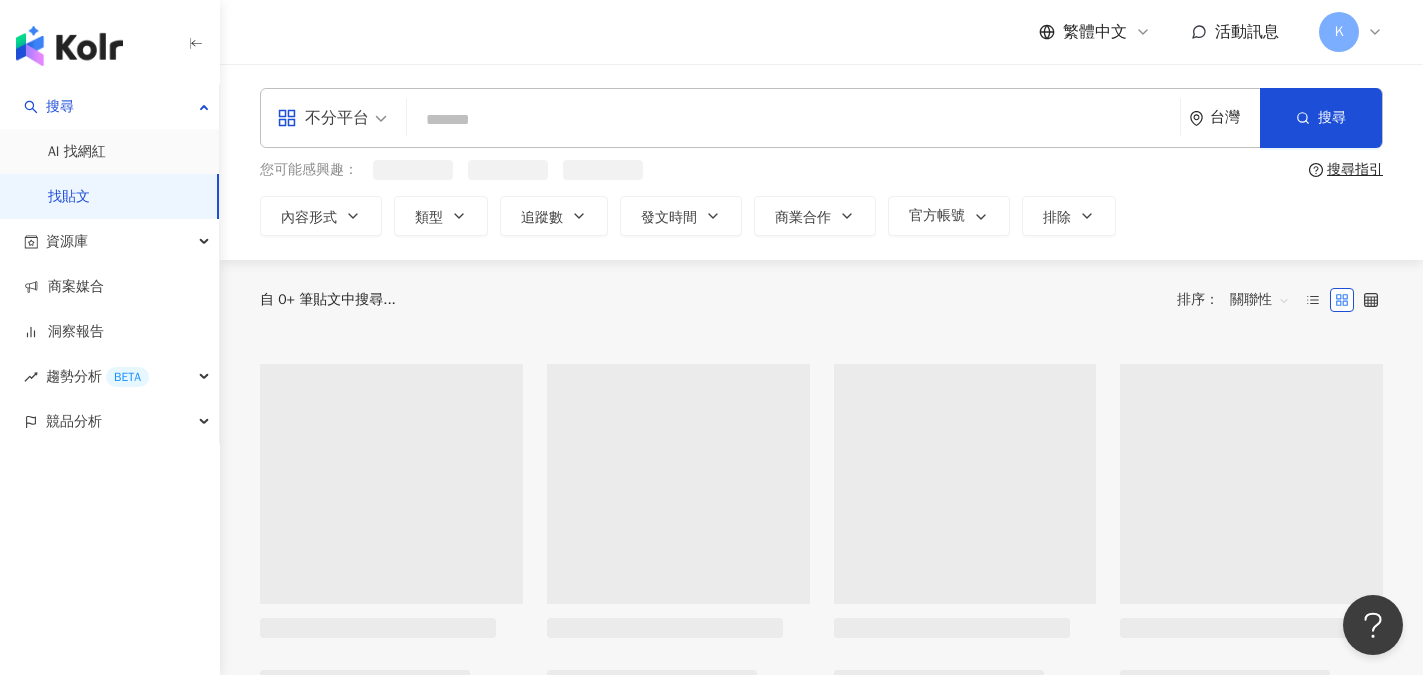 click at bounding box center (793, 119) 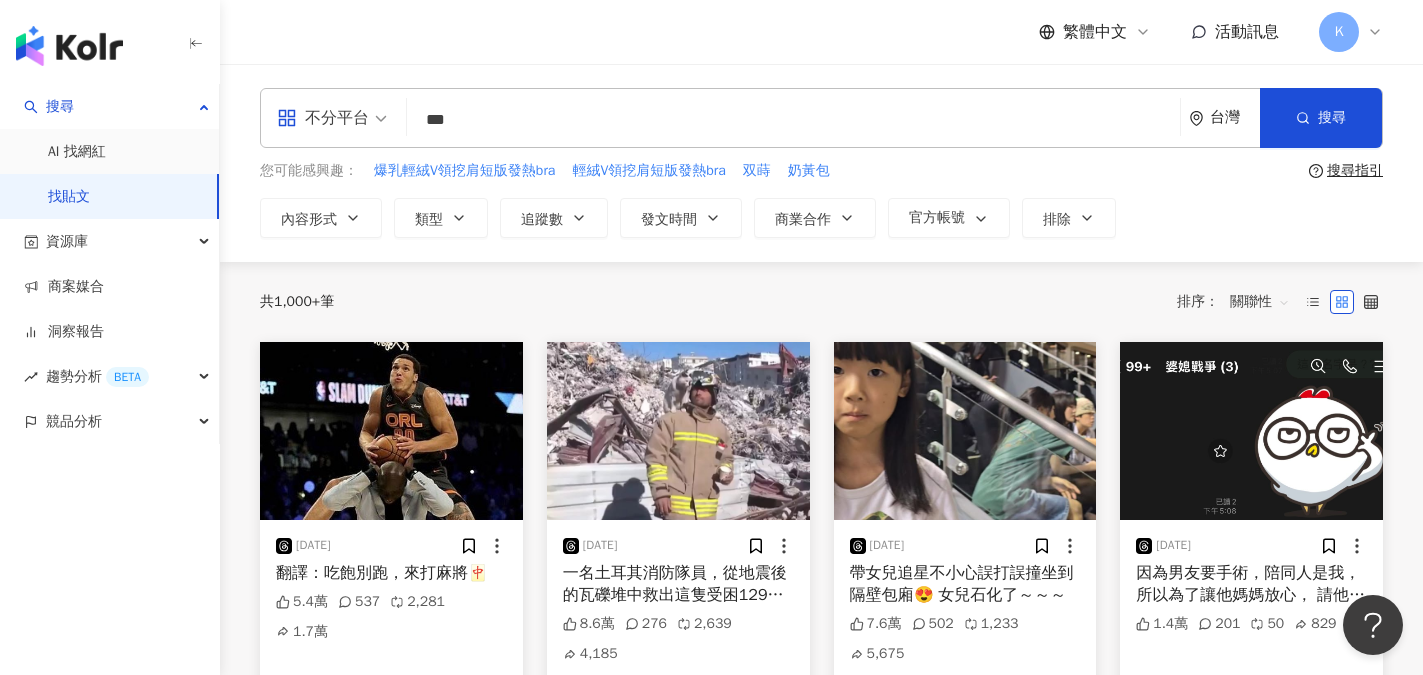 type on "***" 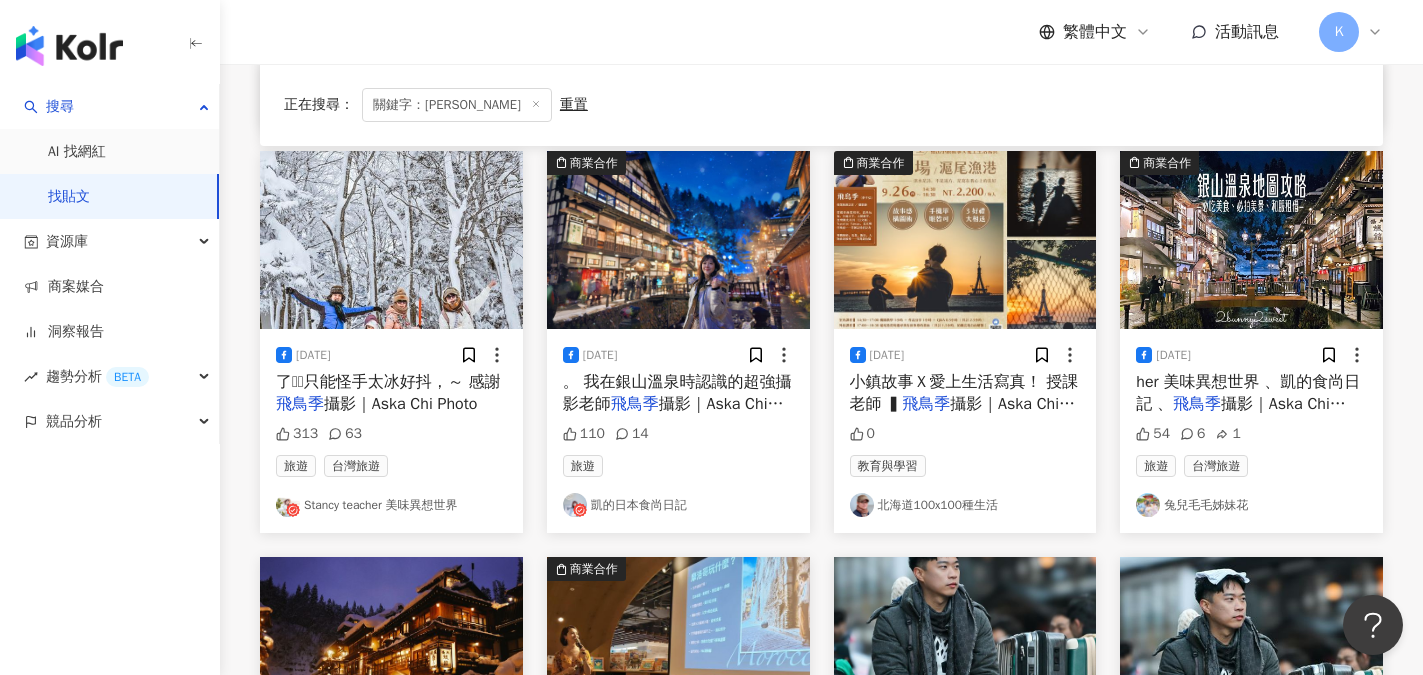 scroll, scrollTop: 600, scrollLeft: 0, axis: vertical 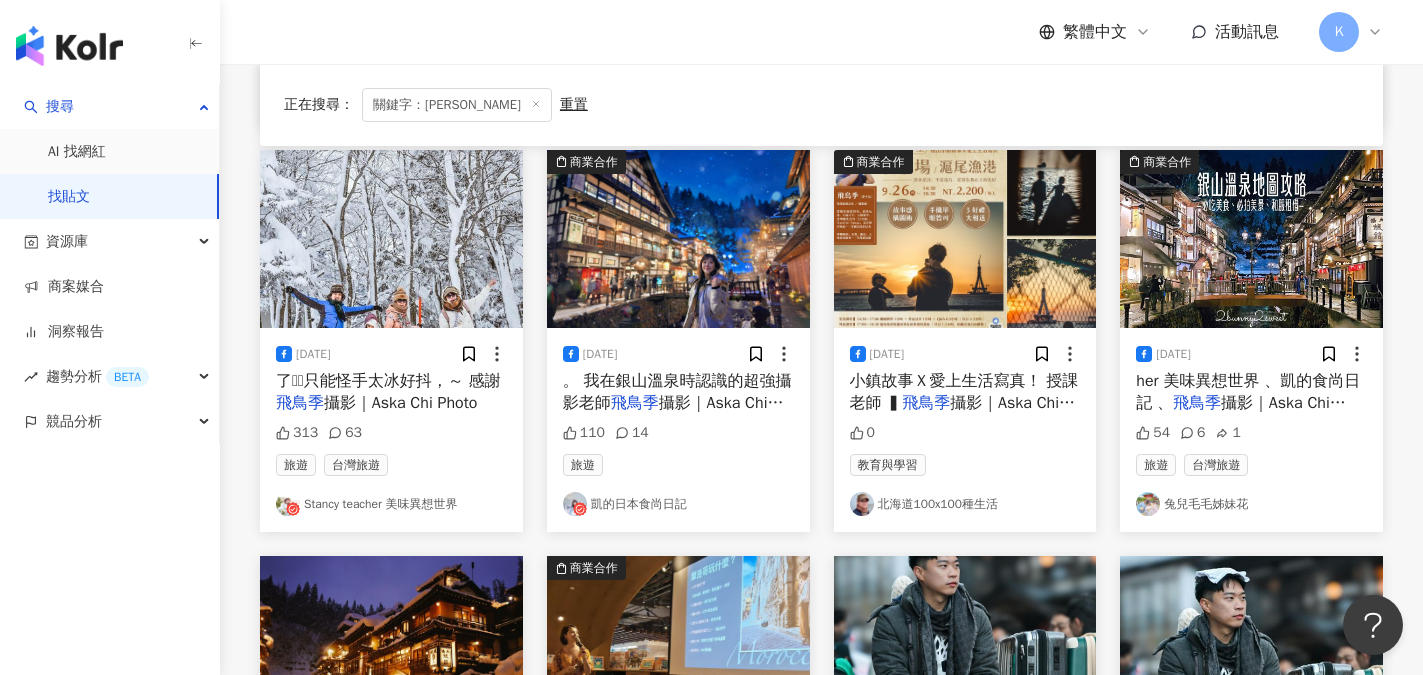 click on "凱的日本食尚日記" at bounding box center (678, 504) 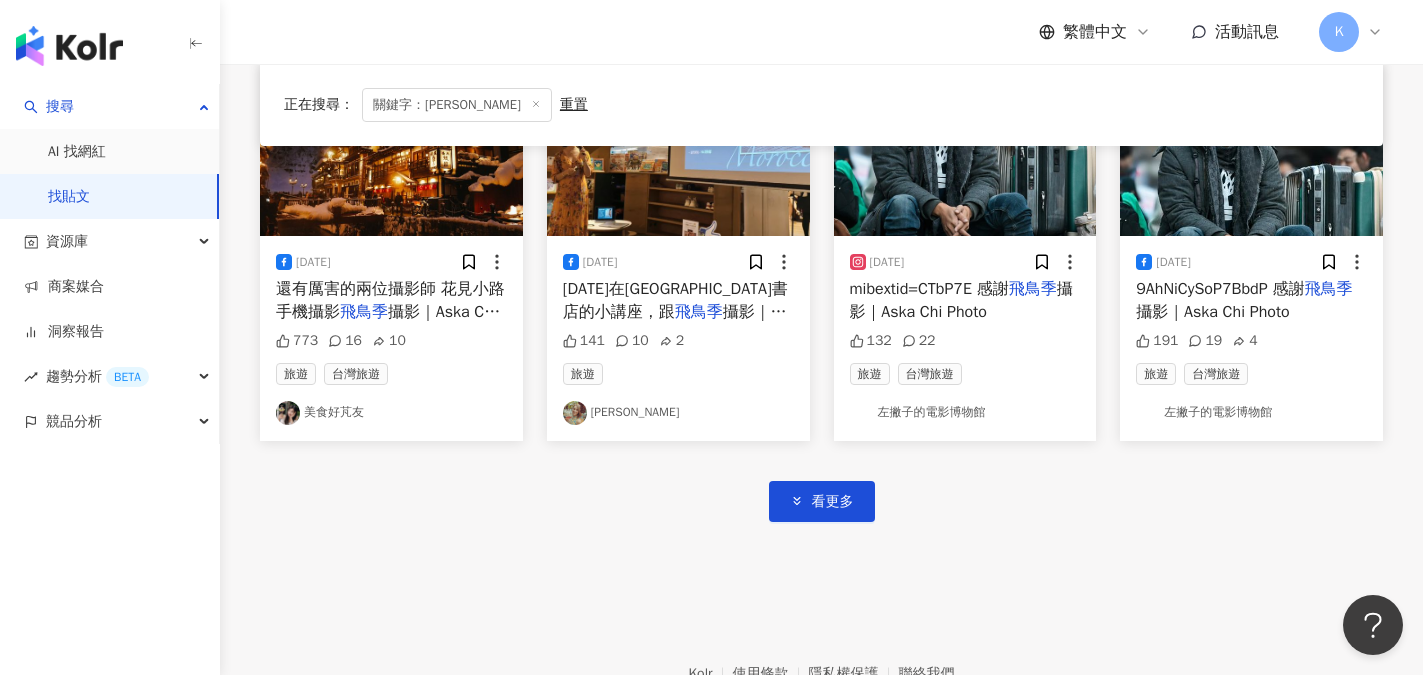 scroll, scrollTop: 1100, scrollLeft: 0, axis: vertical 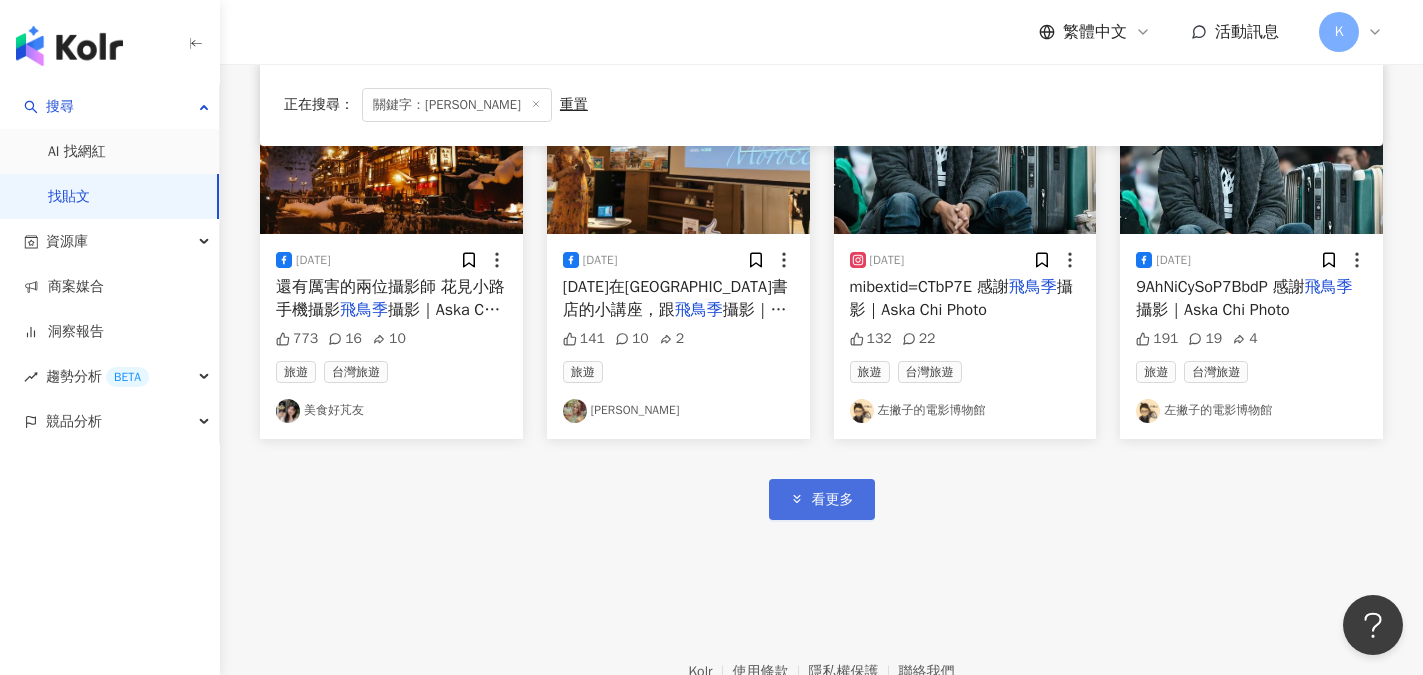 click on "看更多" at bounding box center (833, 500) 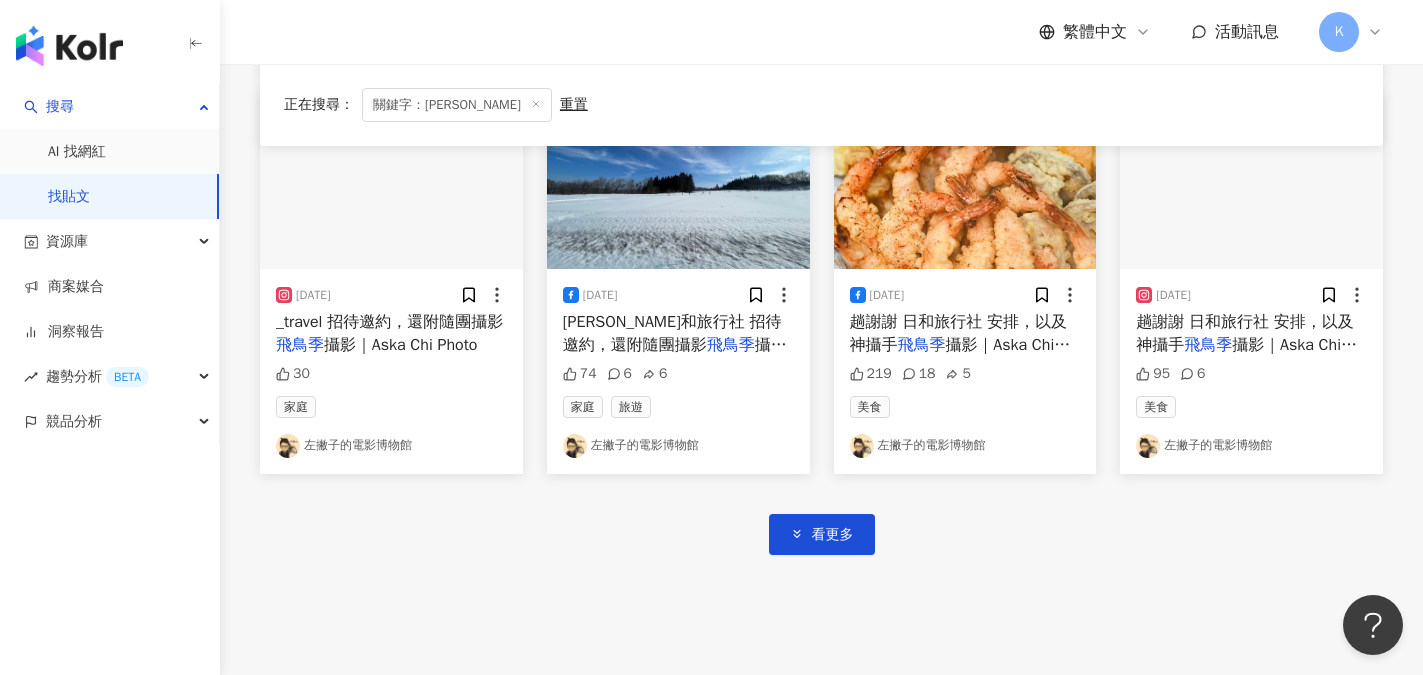 scroll, scrollTop: 2300, scrollLeft: 0, axis: vertical 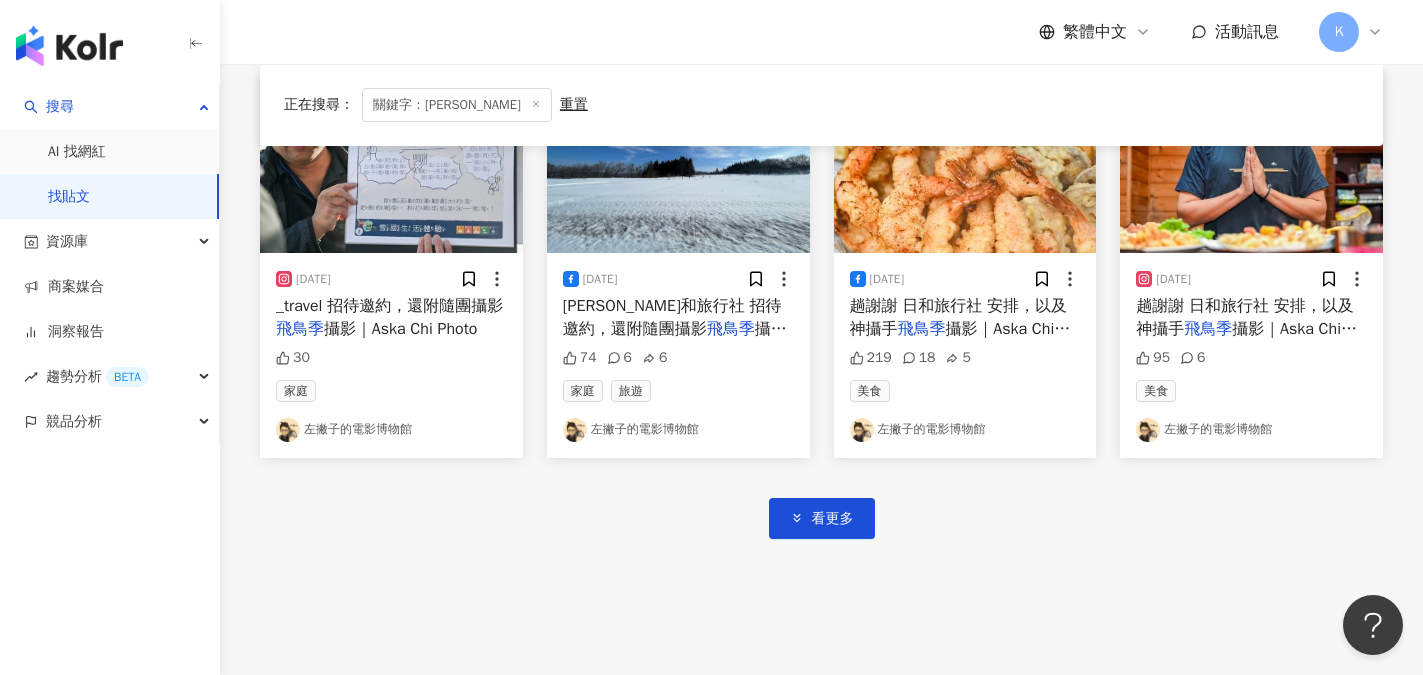 click on "左撇子的電影博物館" at bounding box center (391, 430) 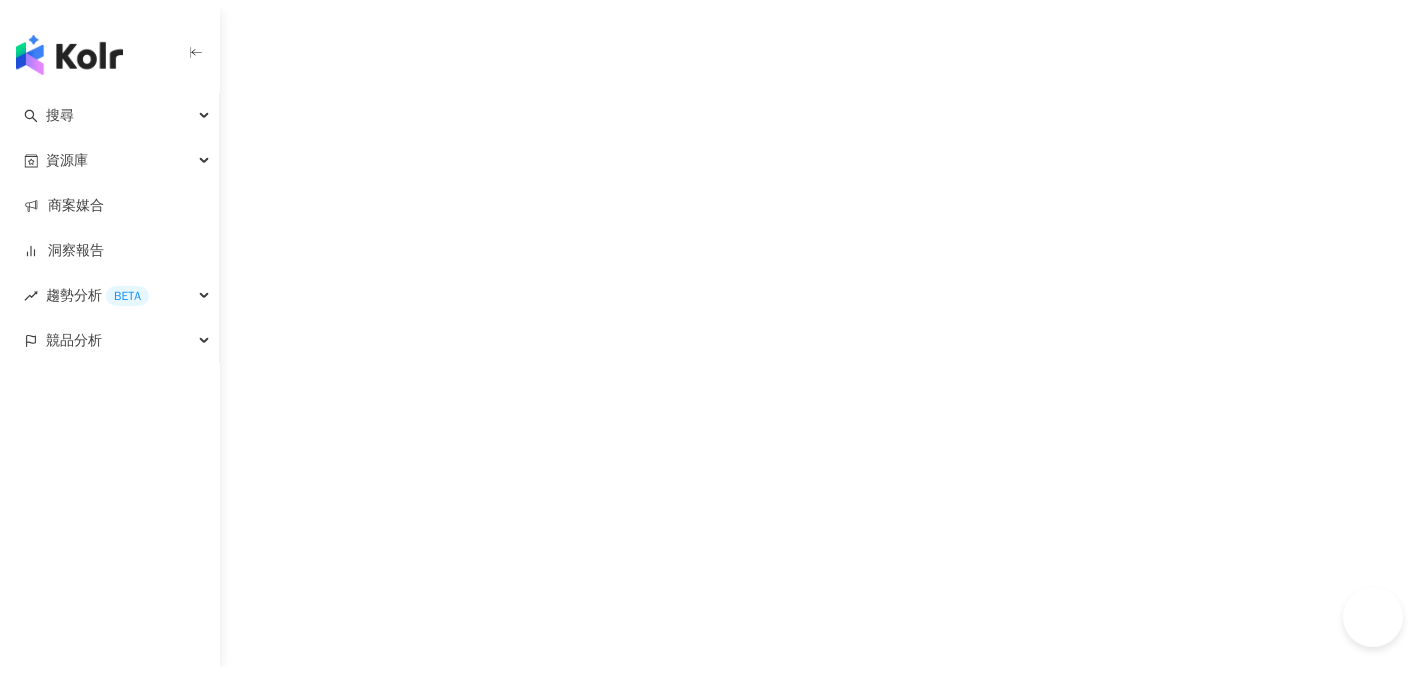 scroll, scrollTop: 0, scrollLeft: 0, axis: both 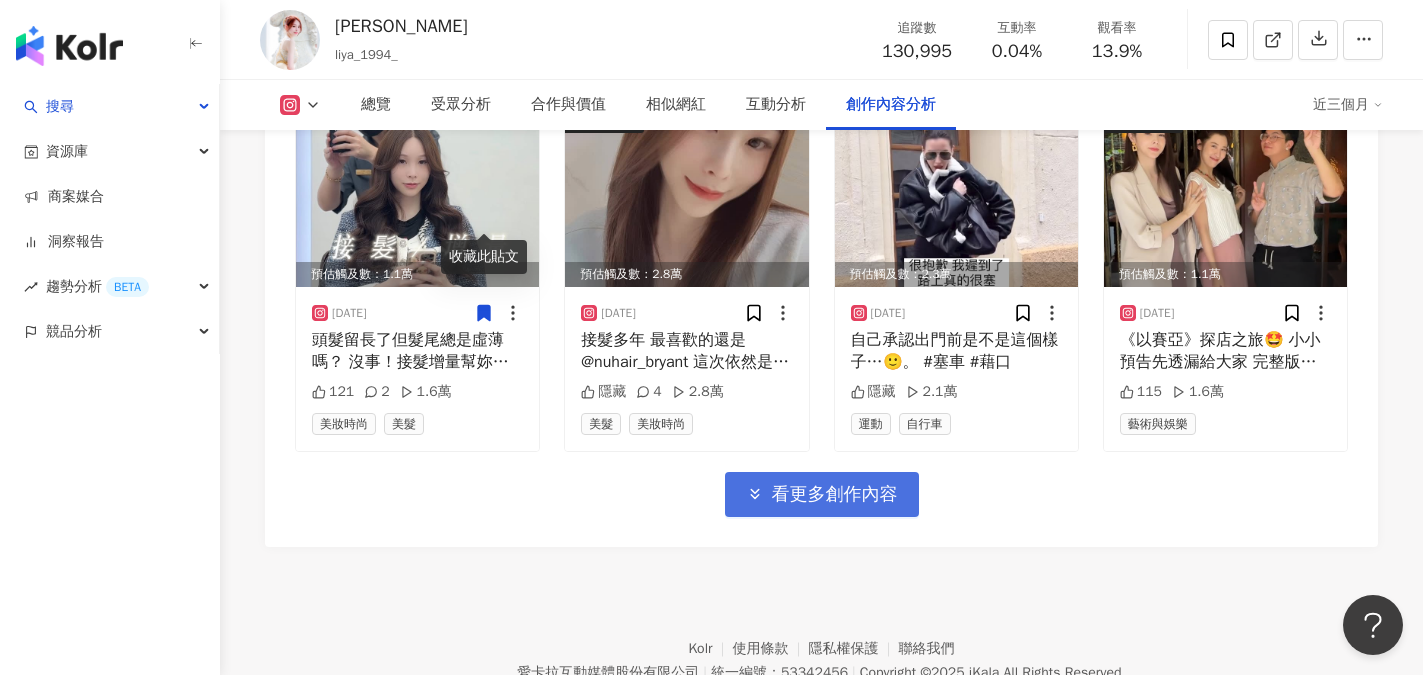click on "看更多創作內容" at bounding box center [835, 495] 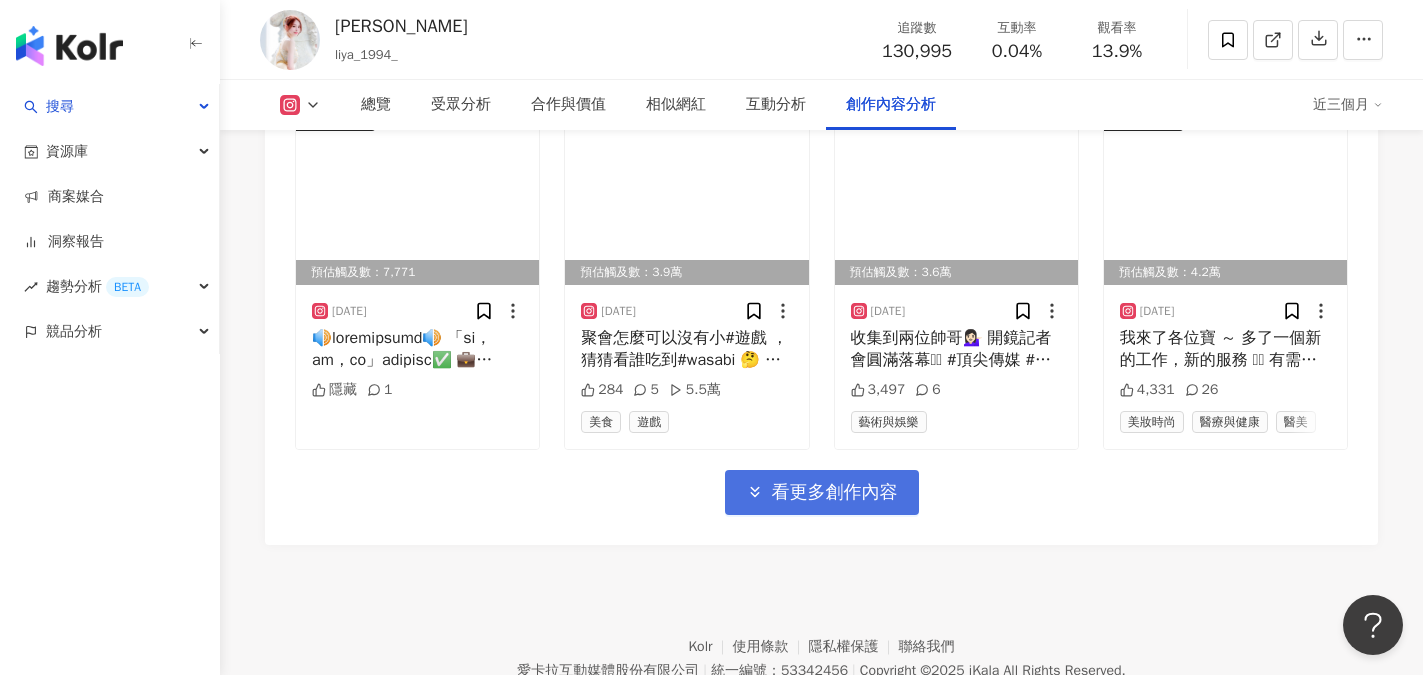 scroll, scrollTop: 8256, scrollLeft: 0, axis: vertical 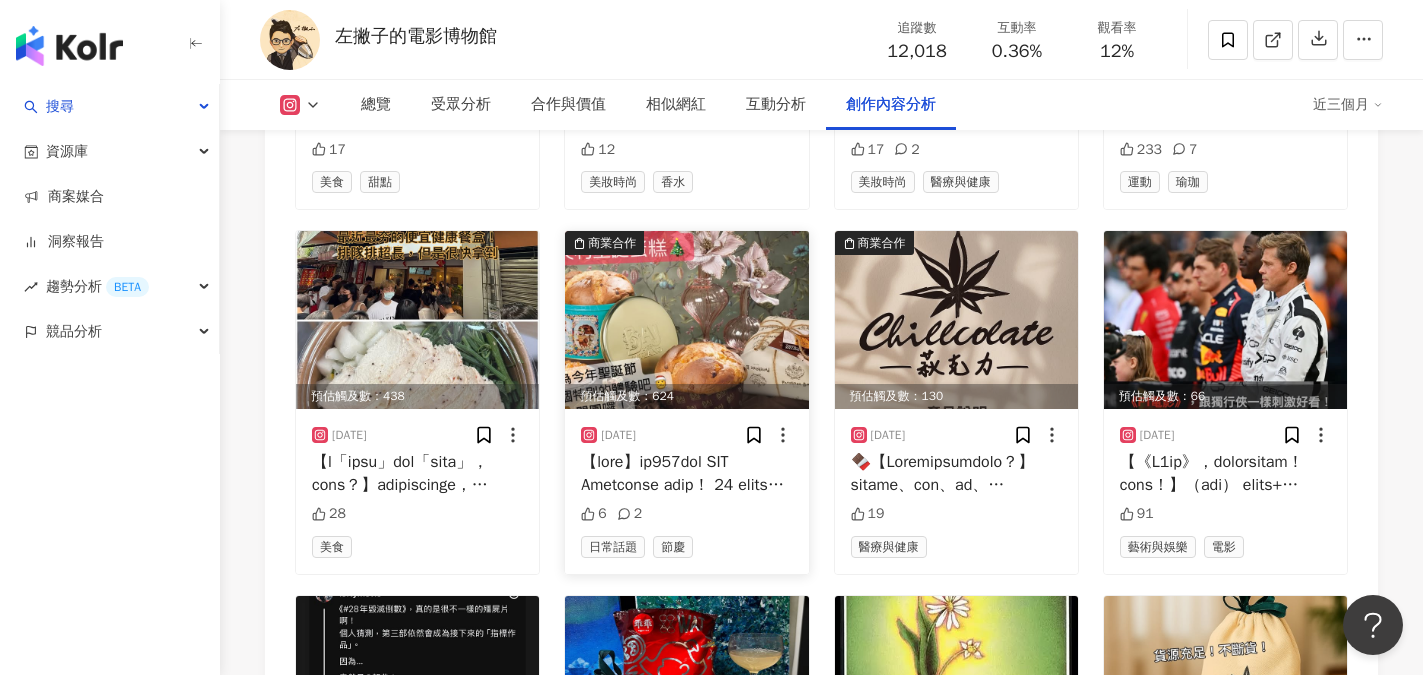 click at bounding box center [686, 320] 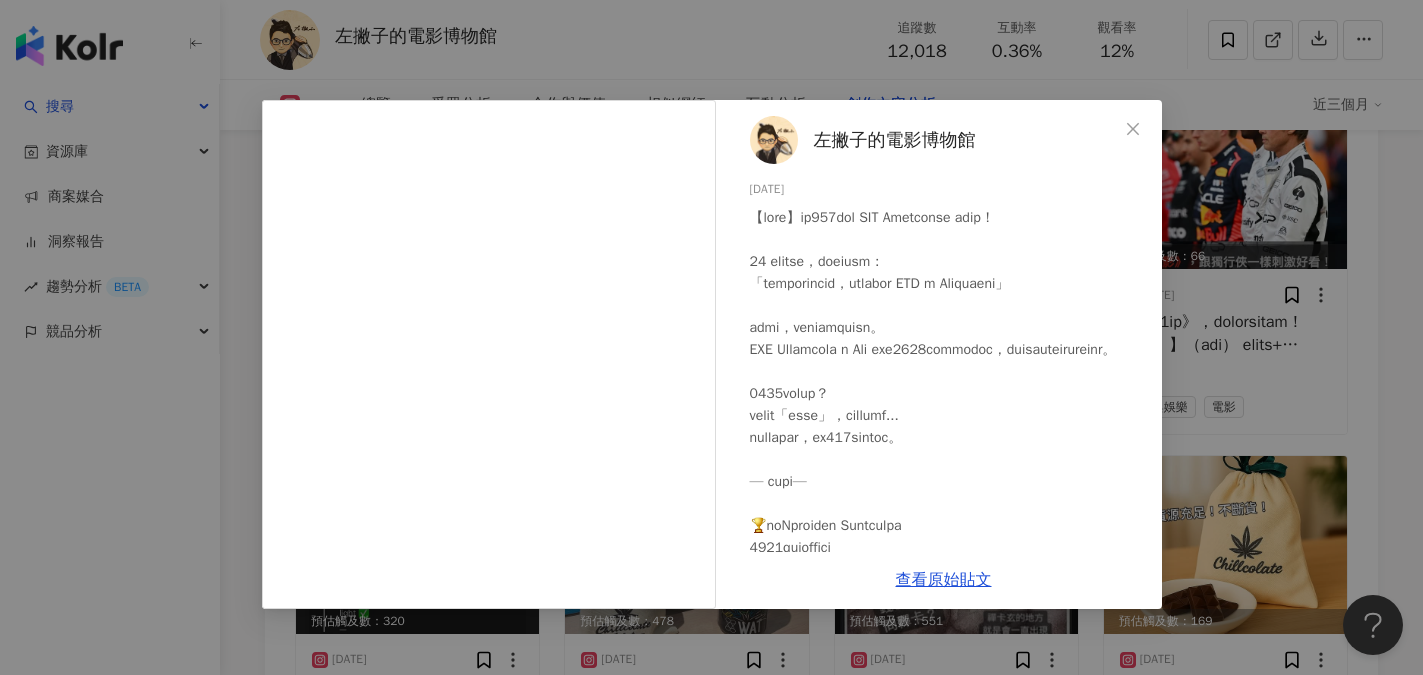 scroll, scrollTop: 6900, scrollLeft: 0, axis: vertical 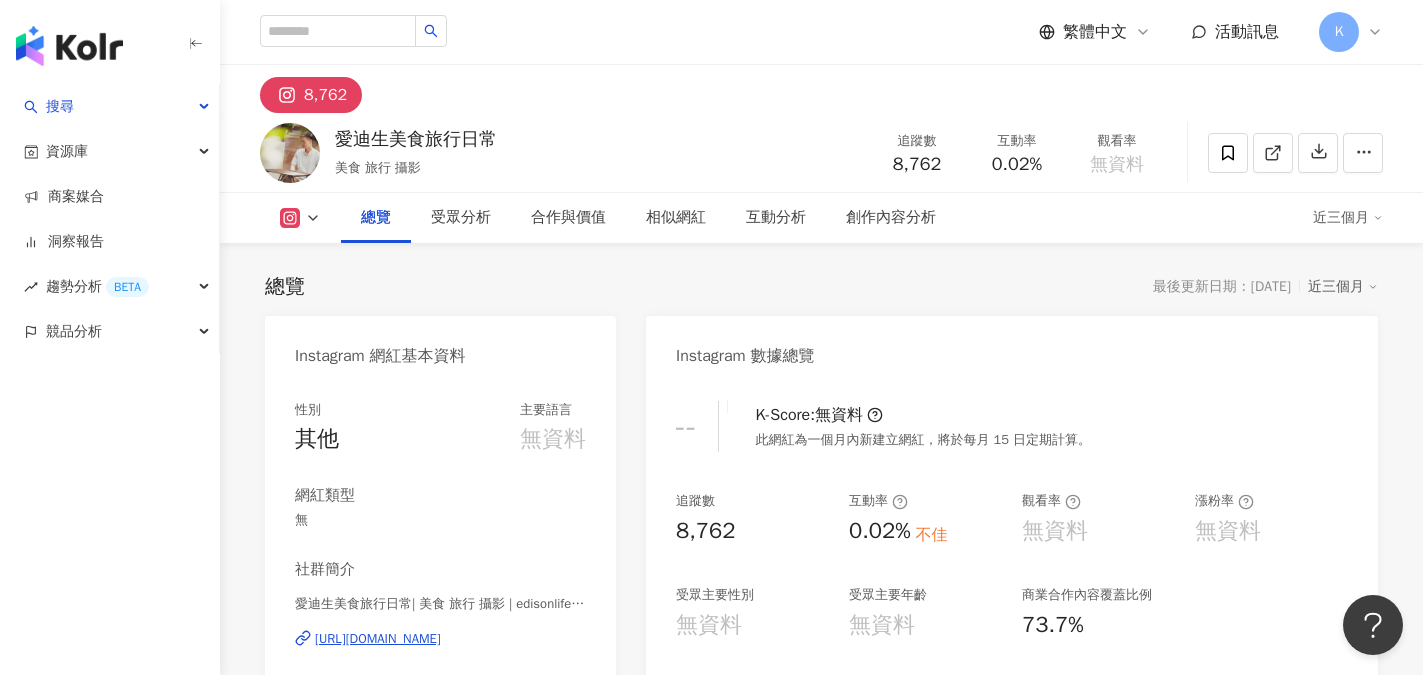 click on "https://www.instagram.com/edisonlife47/" at bounding box center (378, 639) 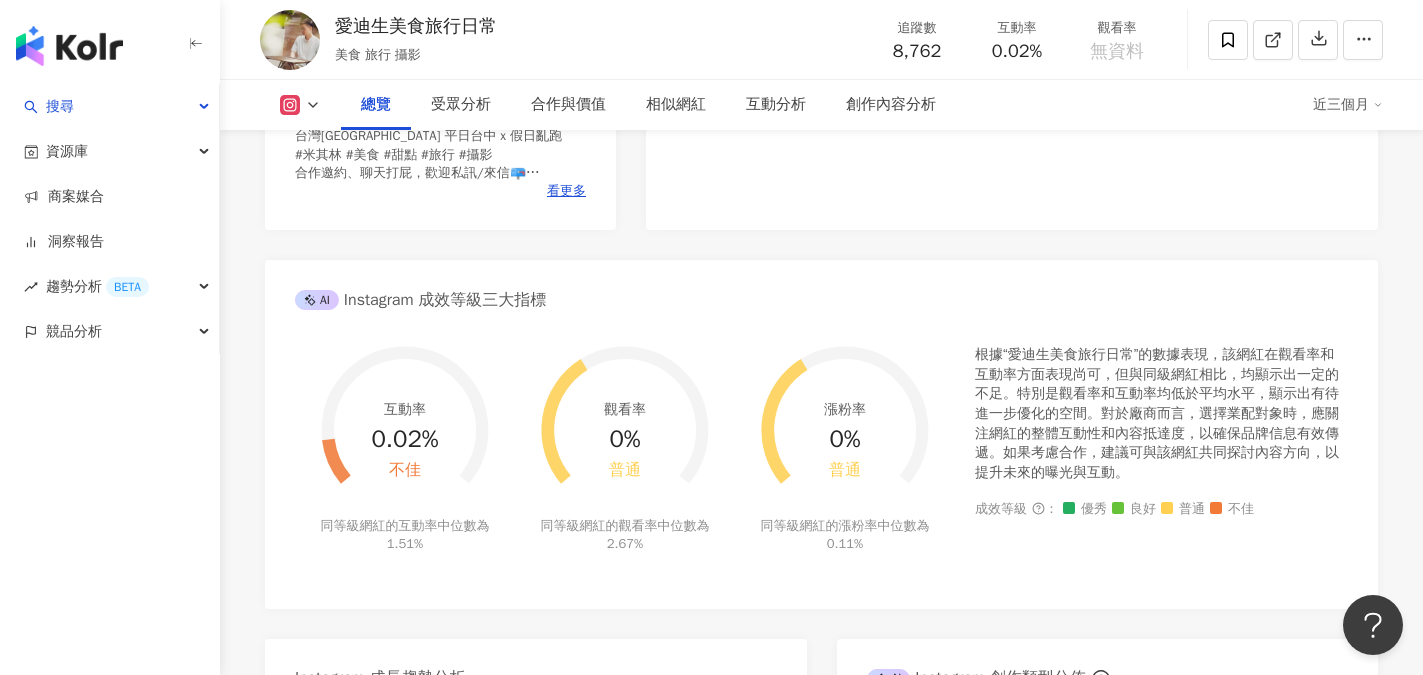 scroll, scrollTop: 500, scrollLeft: 0, axis: vertical 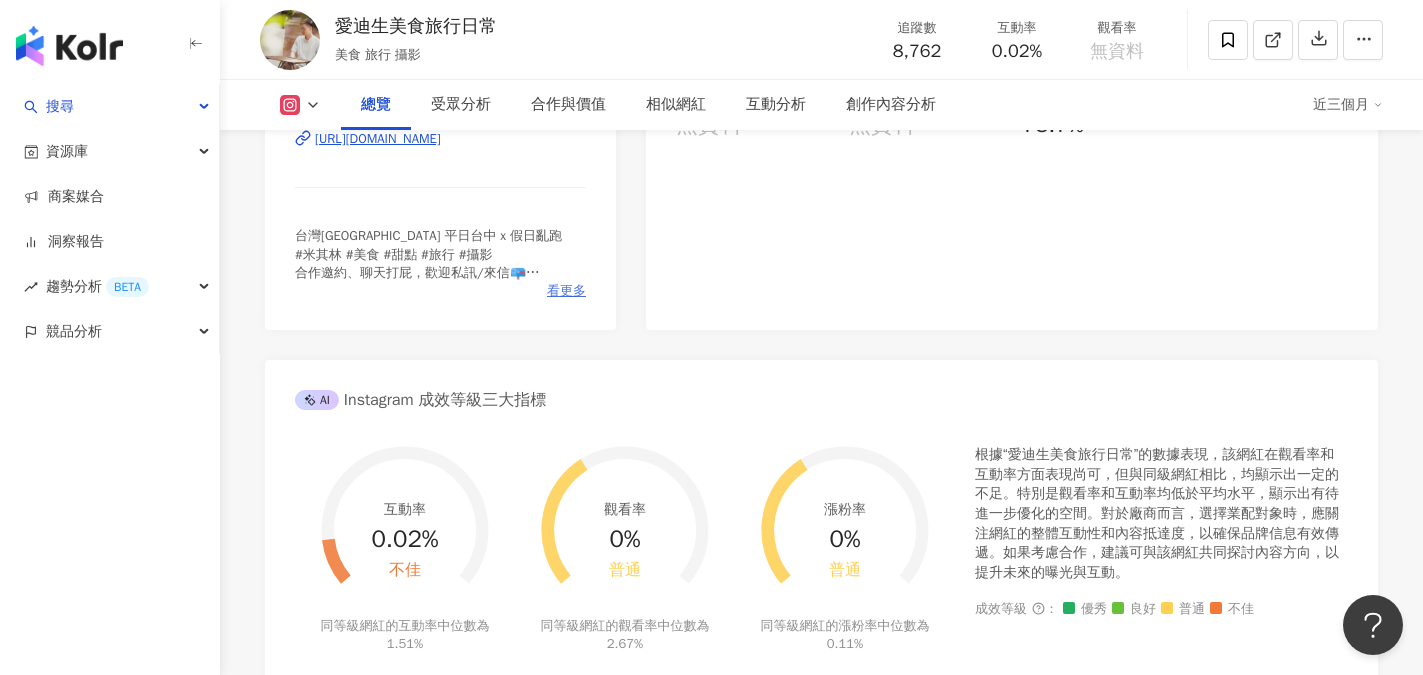 click on "看更多" at bounding box center (566, 291) 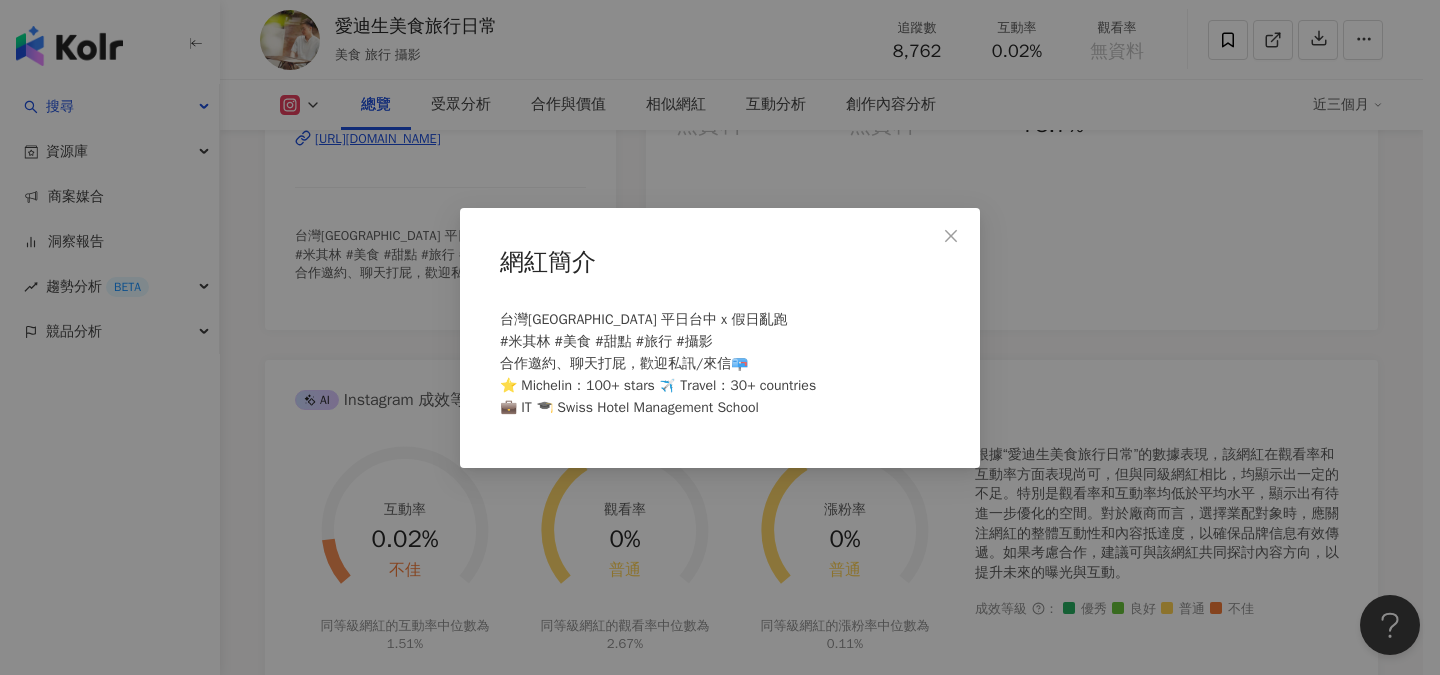 click on "網紅簡介 台灣Taiwan 平日台中 x 假日亂跑
#米其林 #美食 #甜點 #旅行 #攝影
合作邀約、聊天打屁，歡迎私訊/來信📪
⭐️ Michelin：100+ stars ✈️ Travel：30+ countries
💼 IT  🎓 Swiss Hotel Management School" at bounding box center [720, 337] 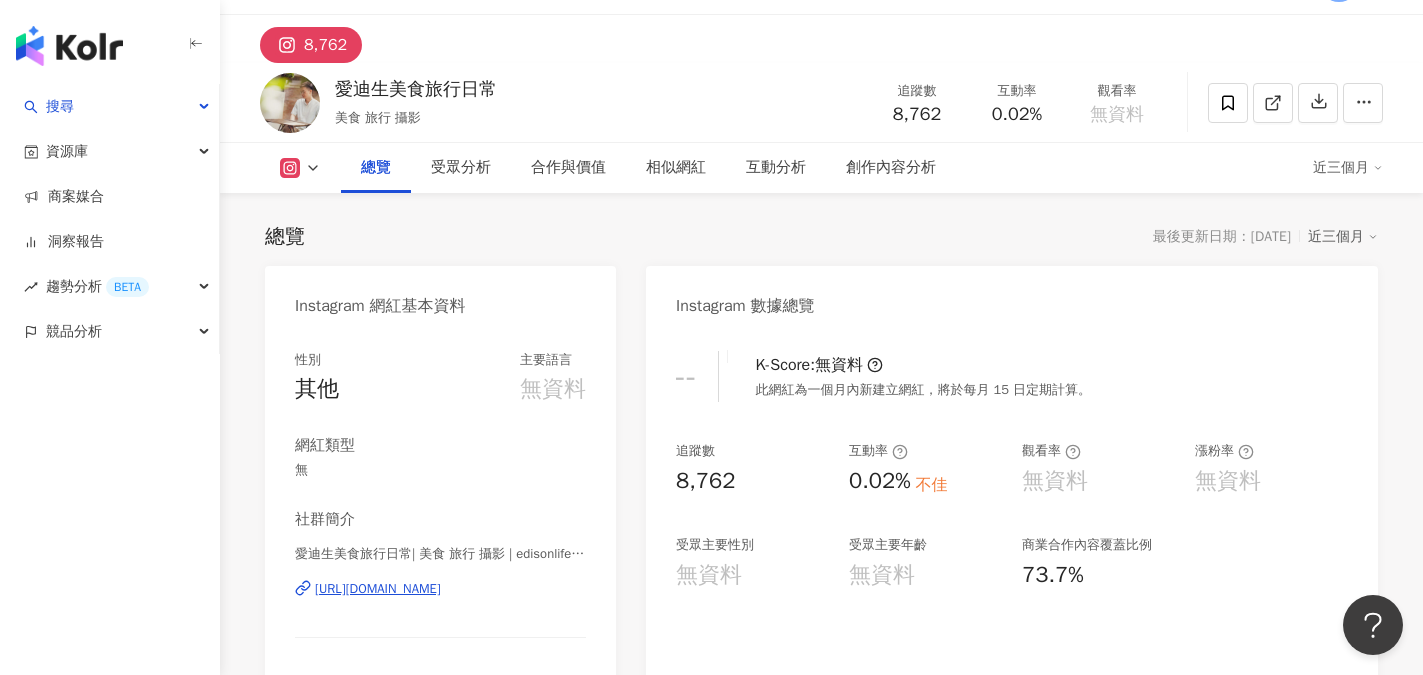 scroll, scrollTop: 0, scrollLeft: 0, axis: both 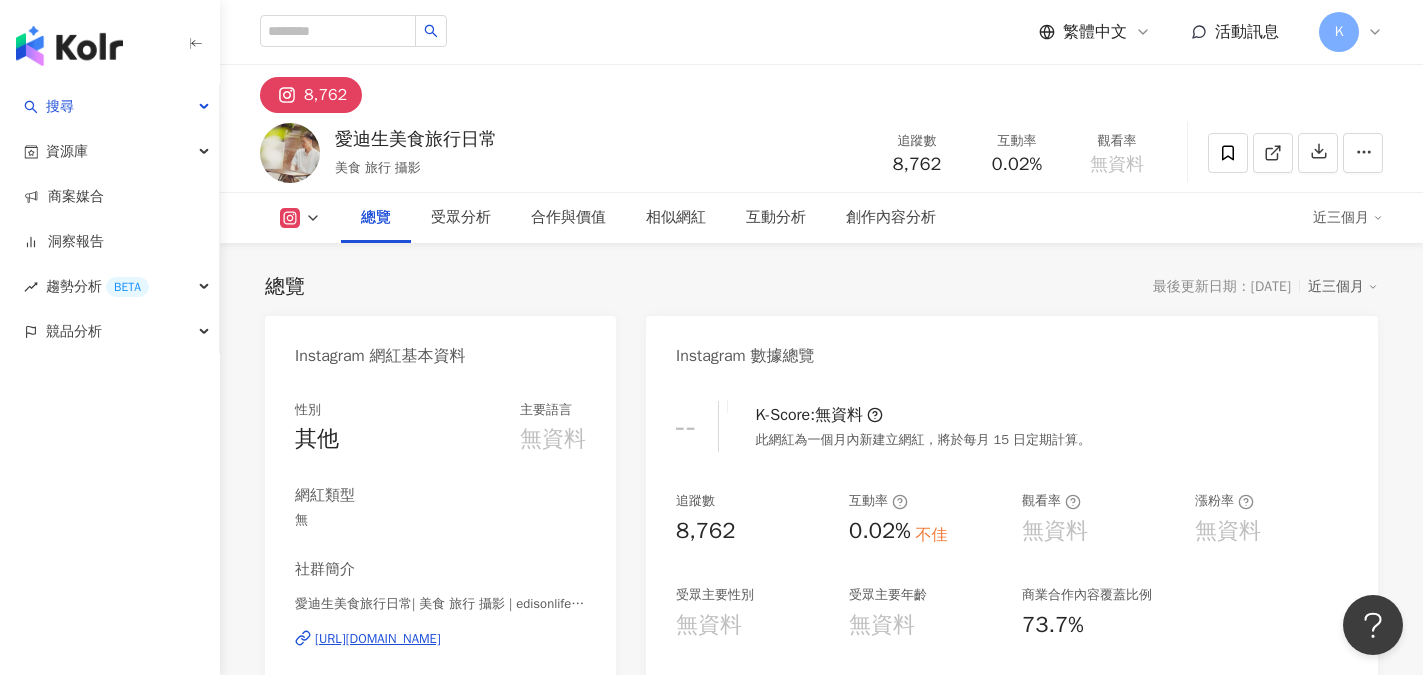 click on "近三個月" at bounding box center (1348, 218) 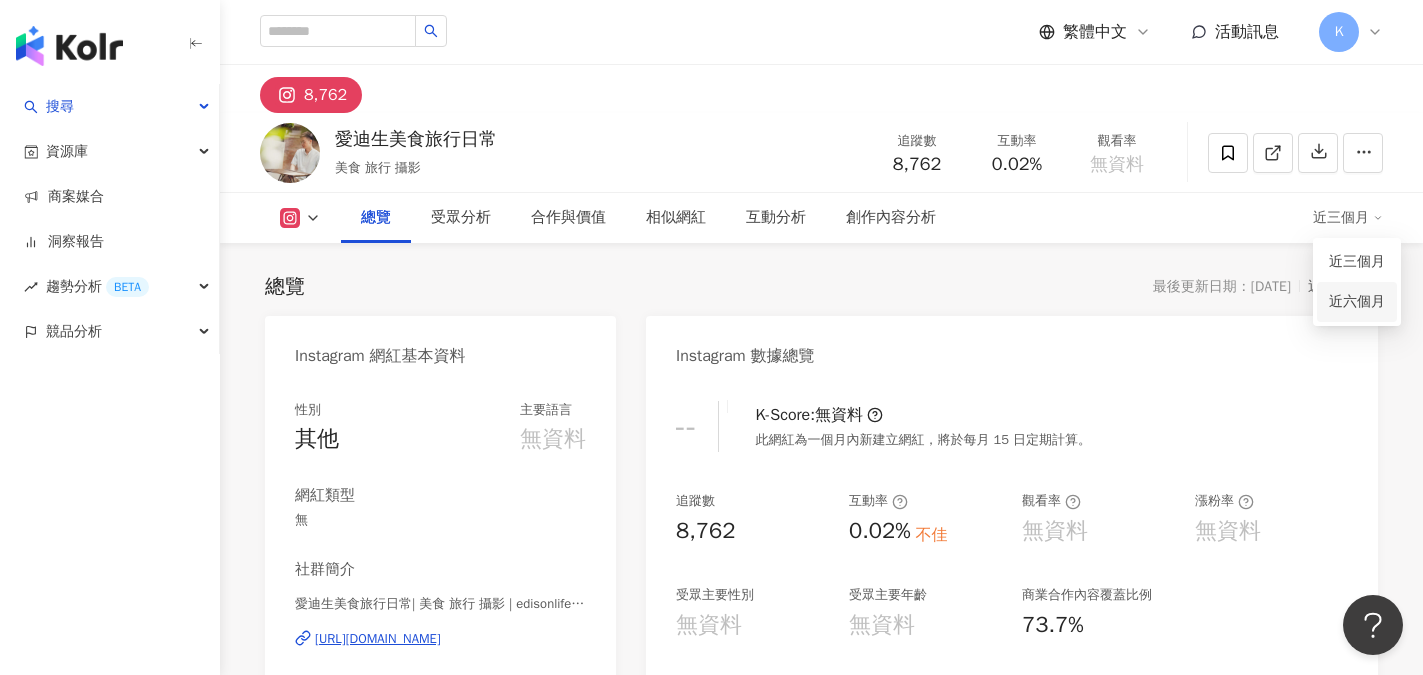 click on "近六個月" at bounding box center [1357, 302] 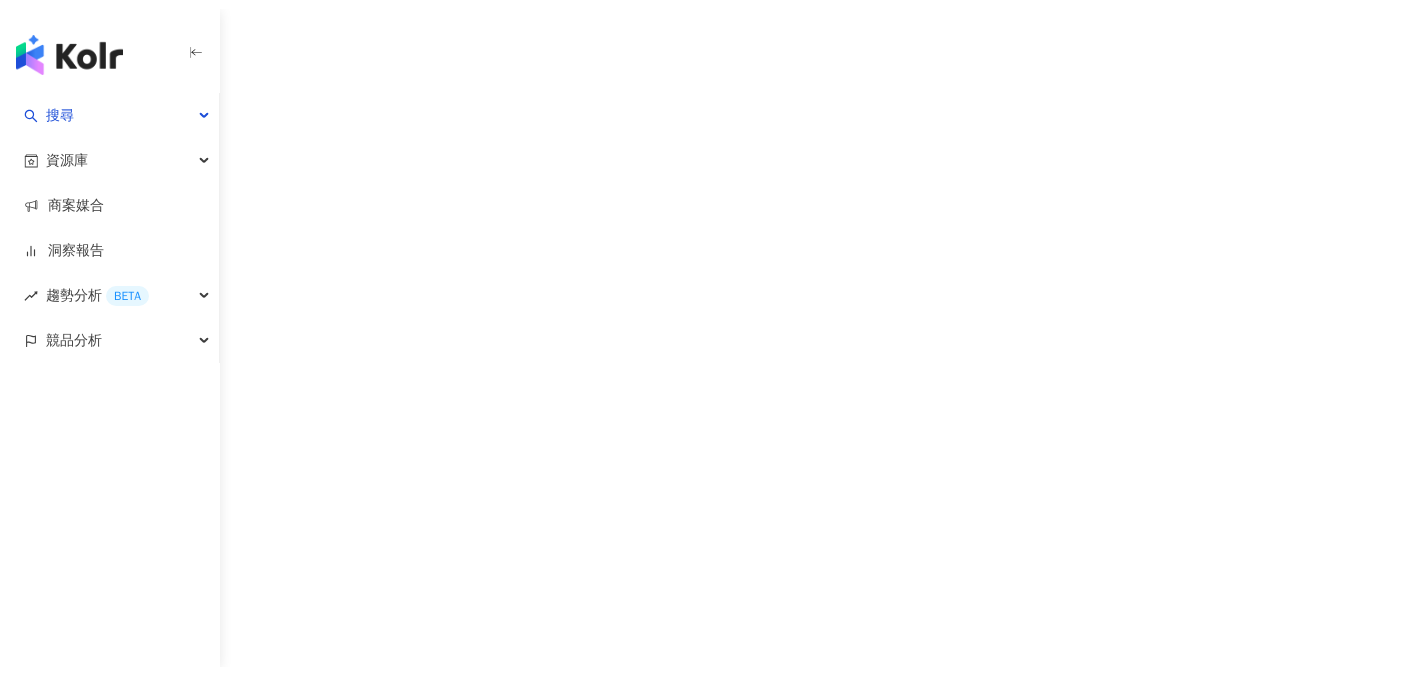 scroll, scrollTop: 0, scrollLeft: 0, axis: both 